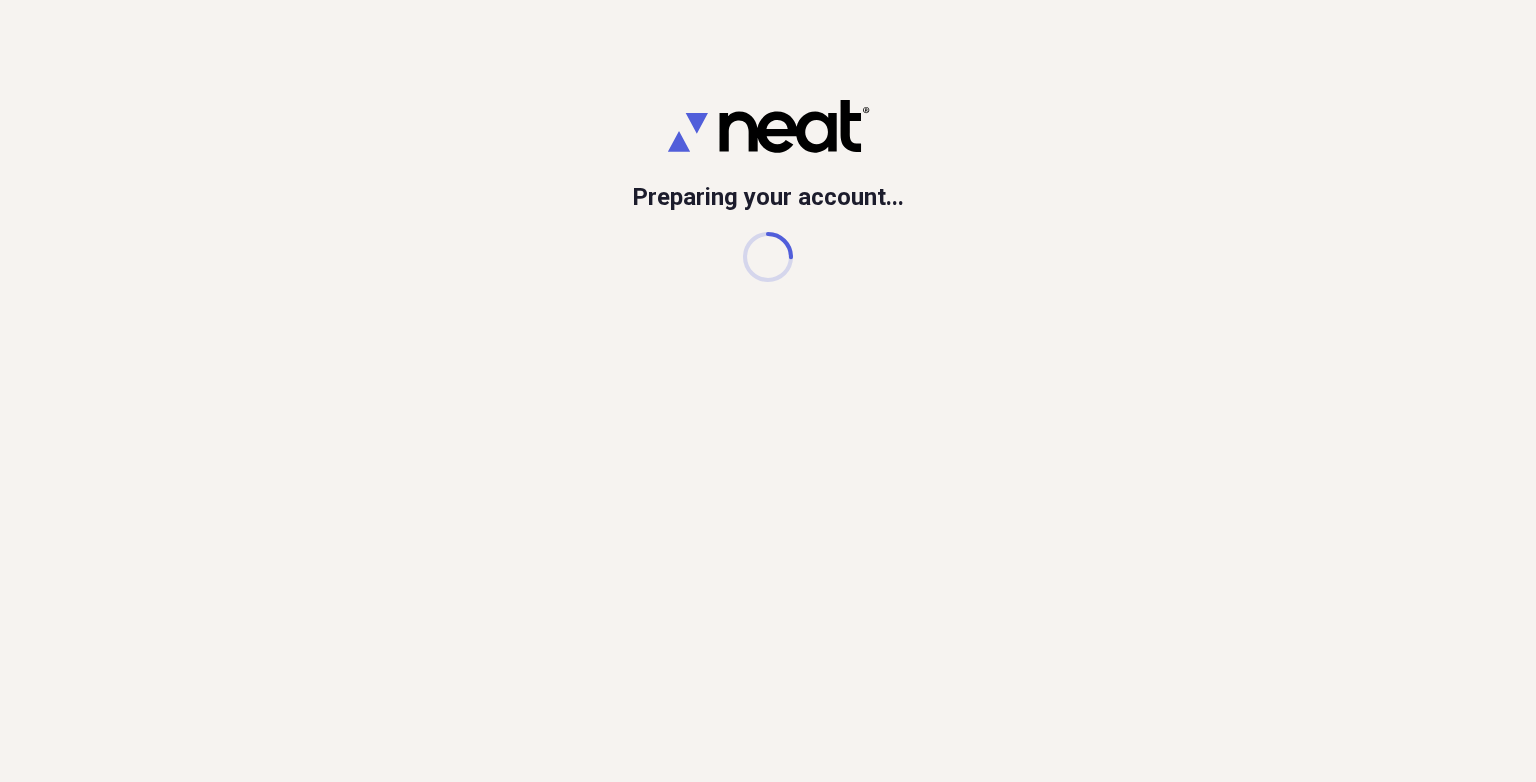 scroll, scrollTop: 0, scrollLeft: 0, axis: both 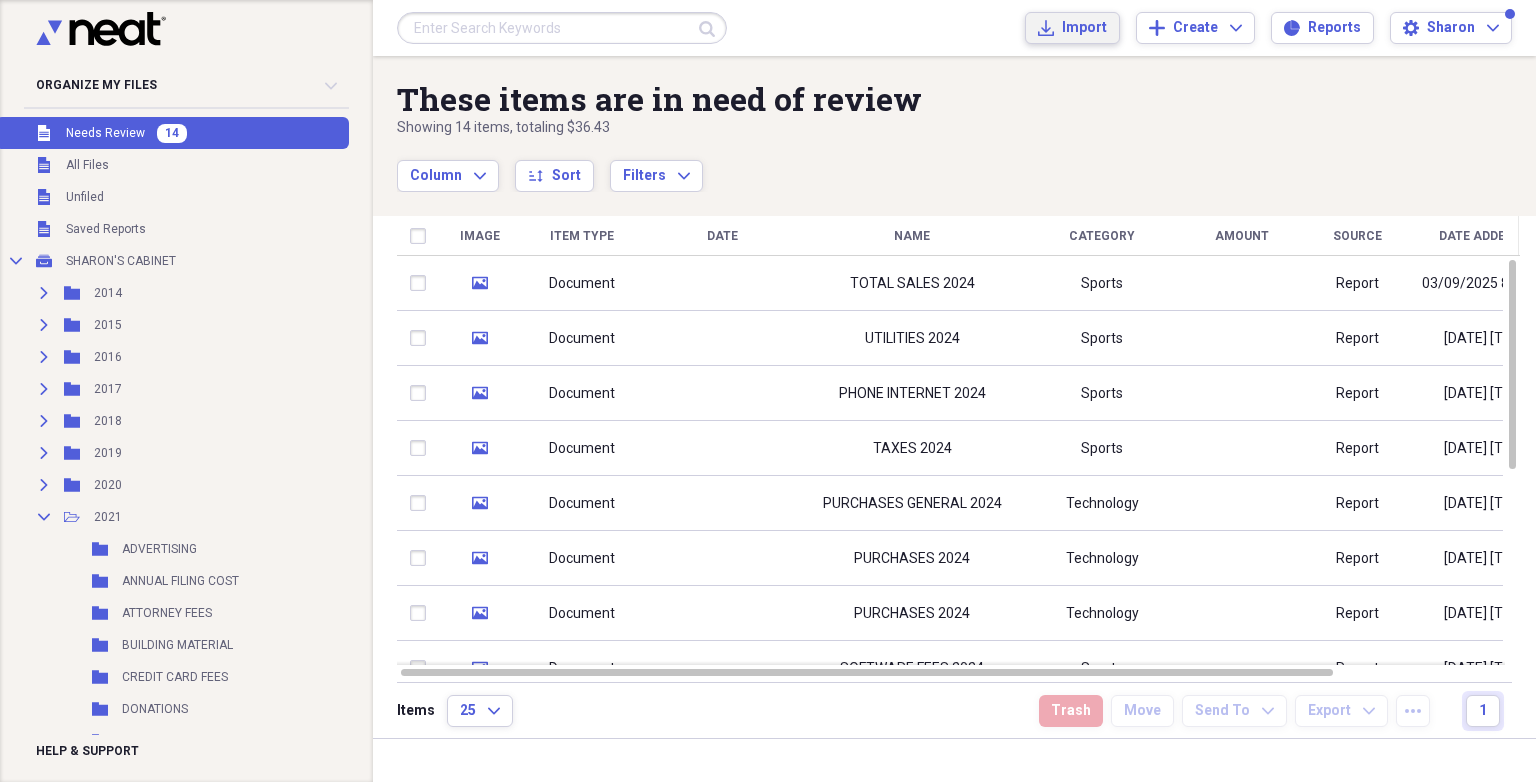 click on "Import Import" at bounding box center [1072, 28] 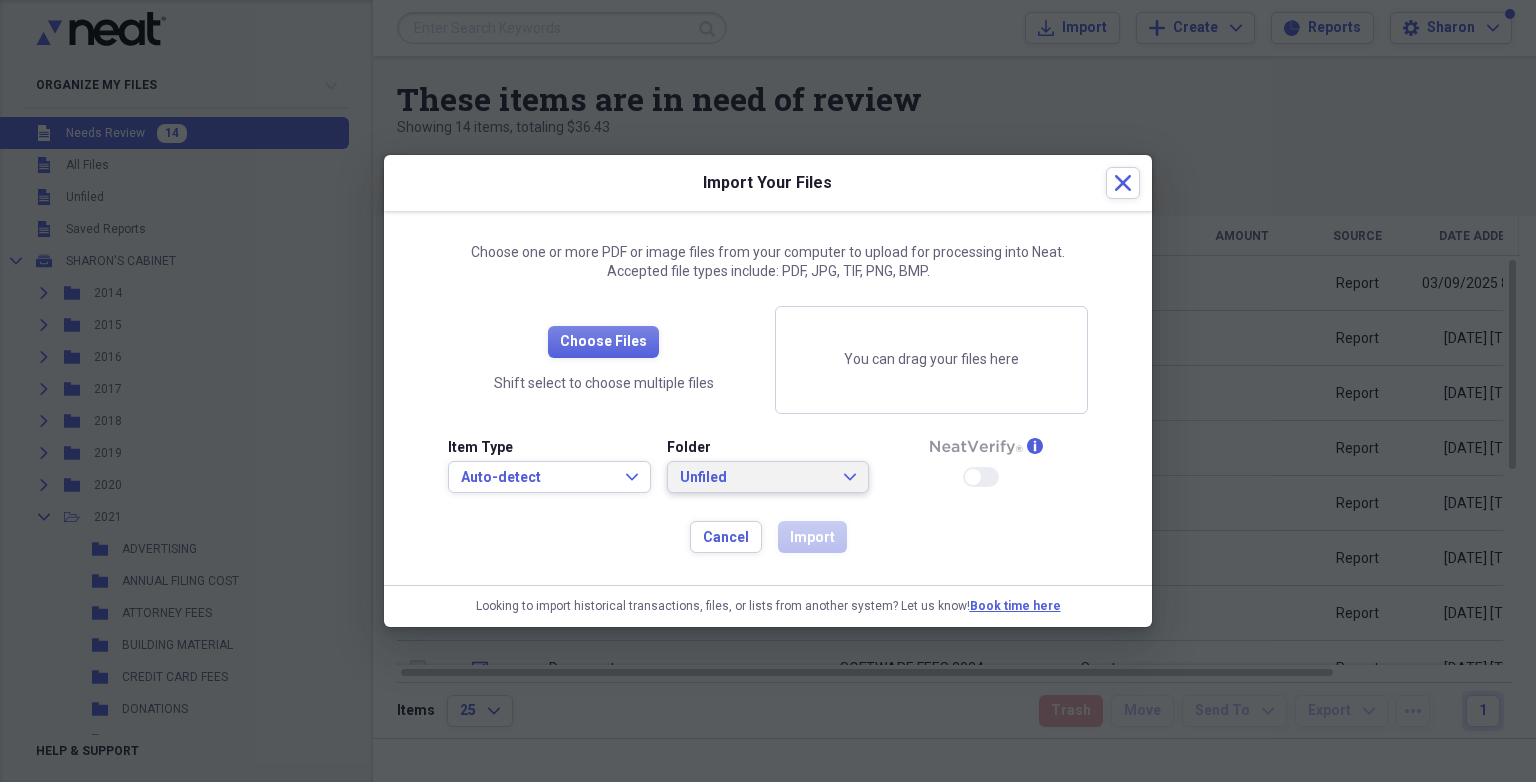 click on "Unfiled" at bounding box center (756, 478) 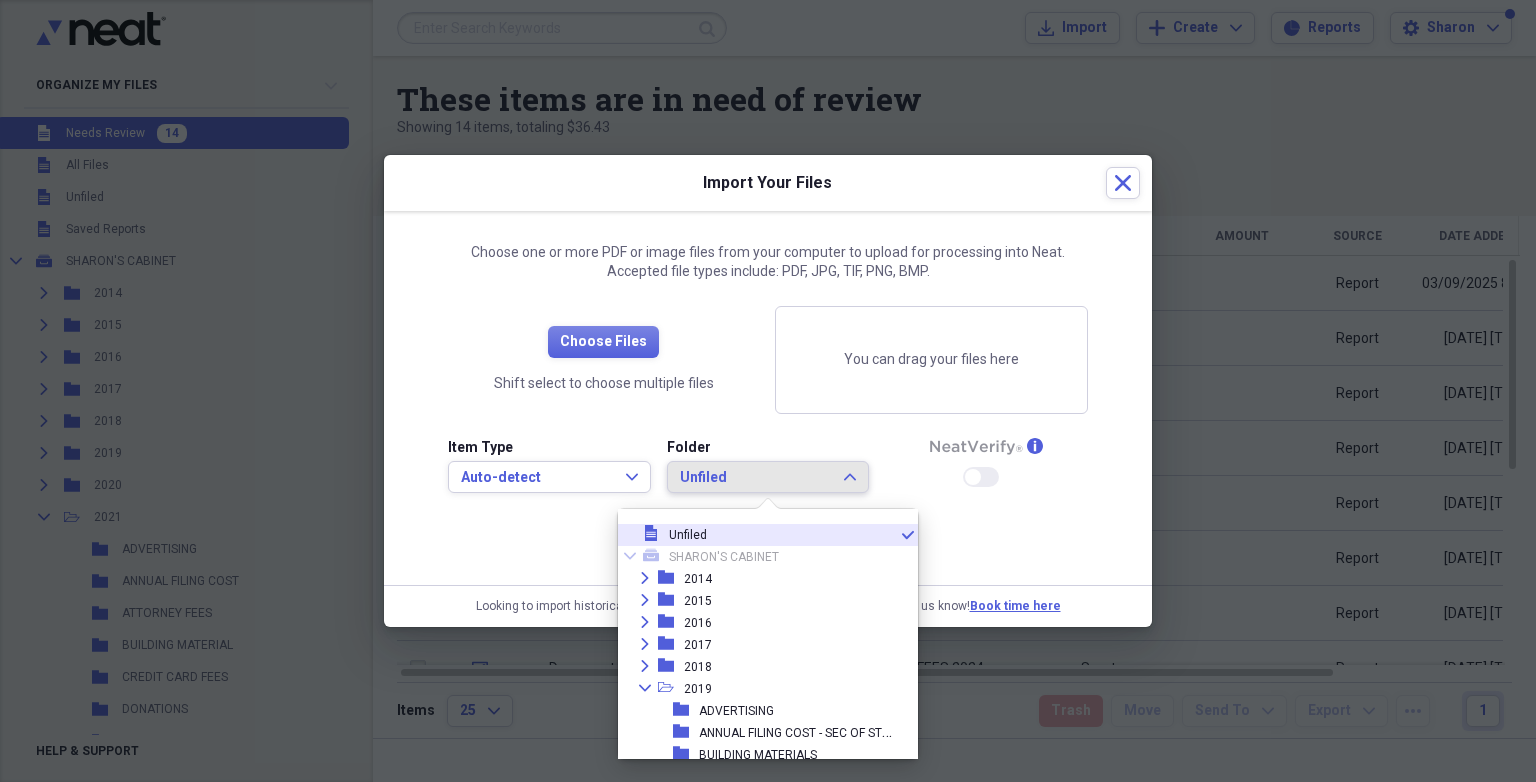 click on "Unfiled" at bounding box center (756, 478) 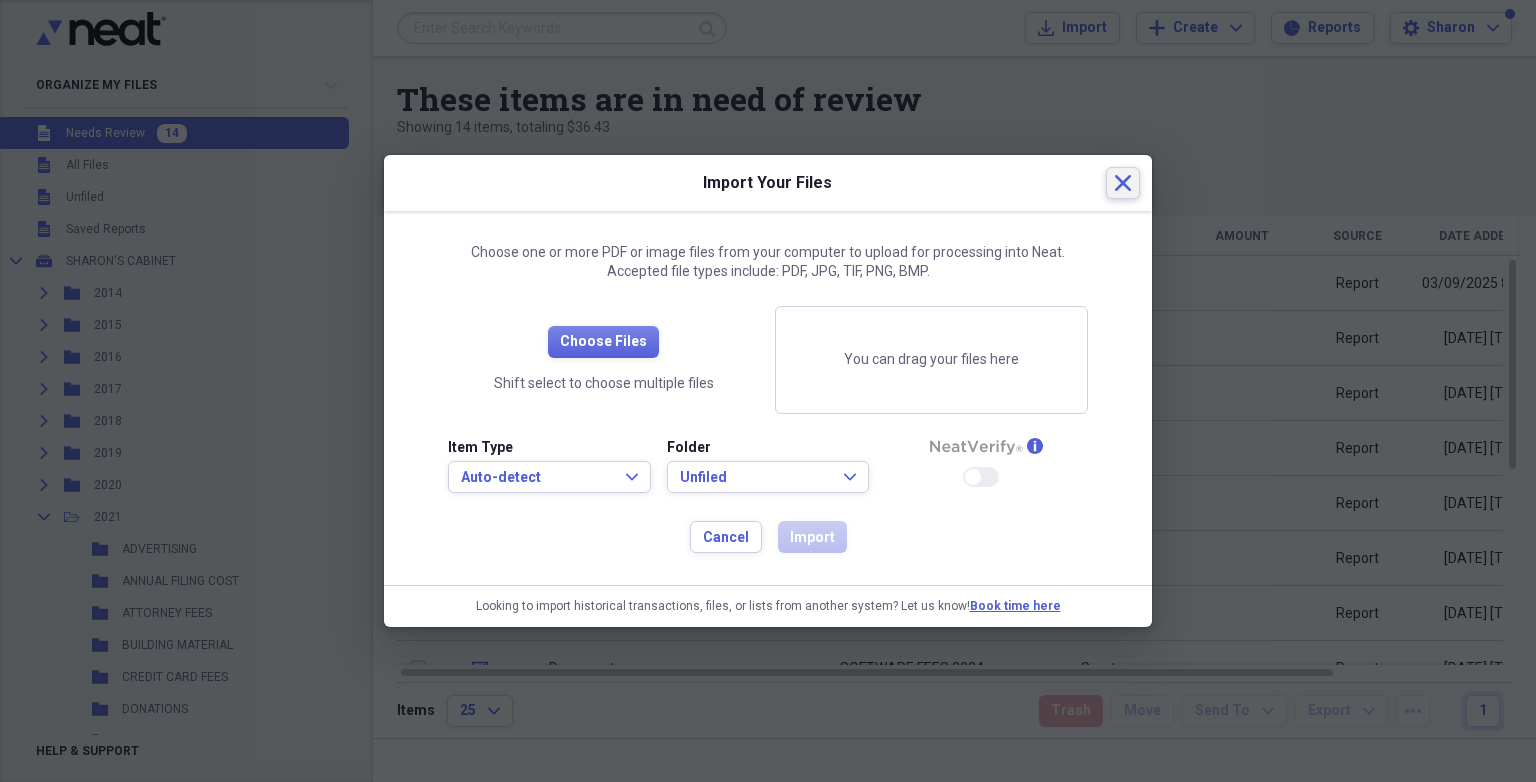 click on "Close" 